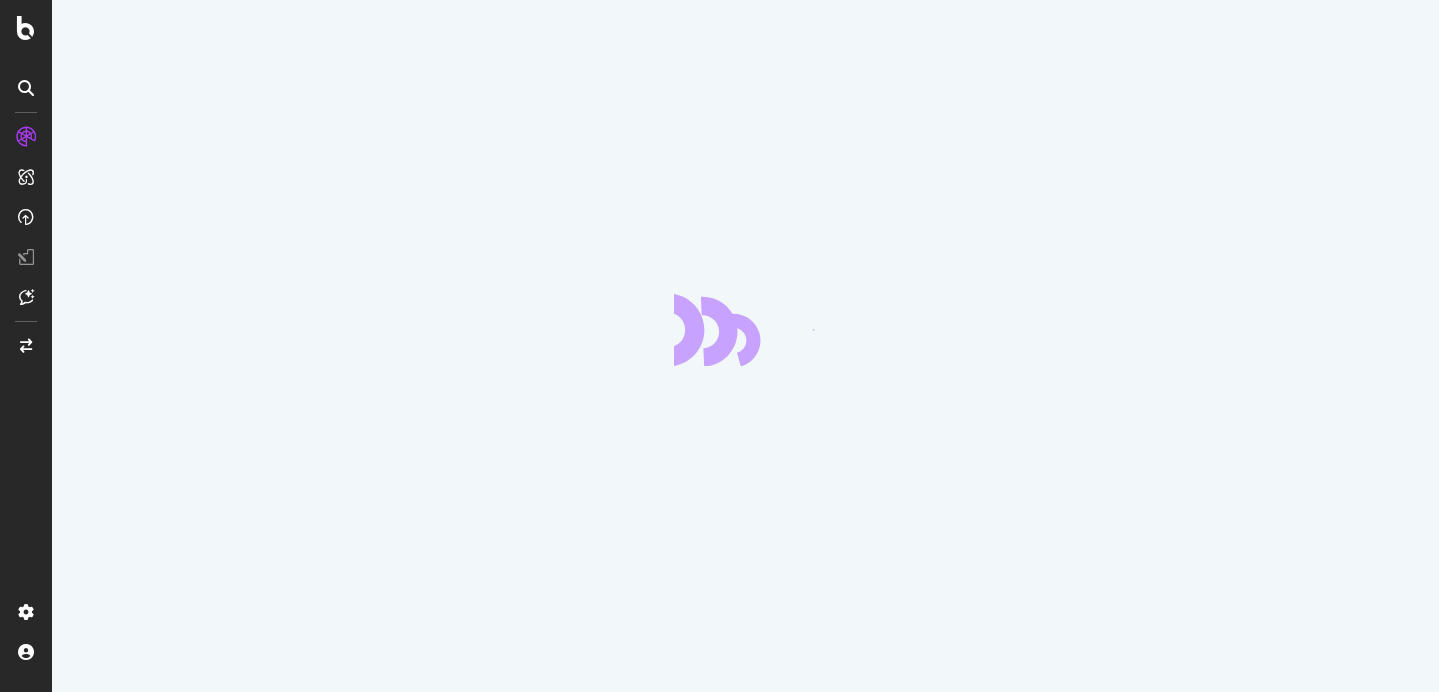 scroll, scrollTop: 0, scrollLeft: 0, axis: both 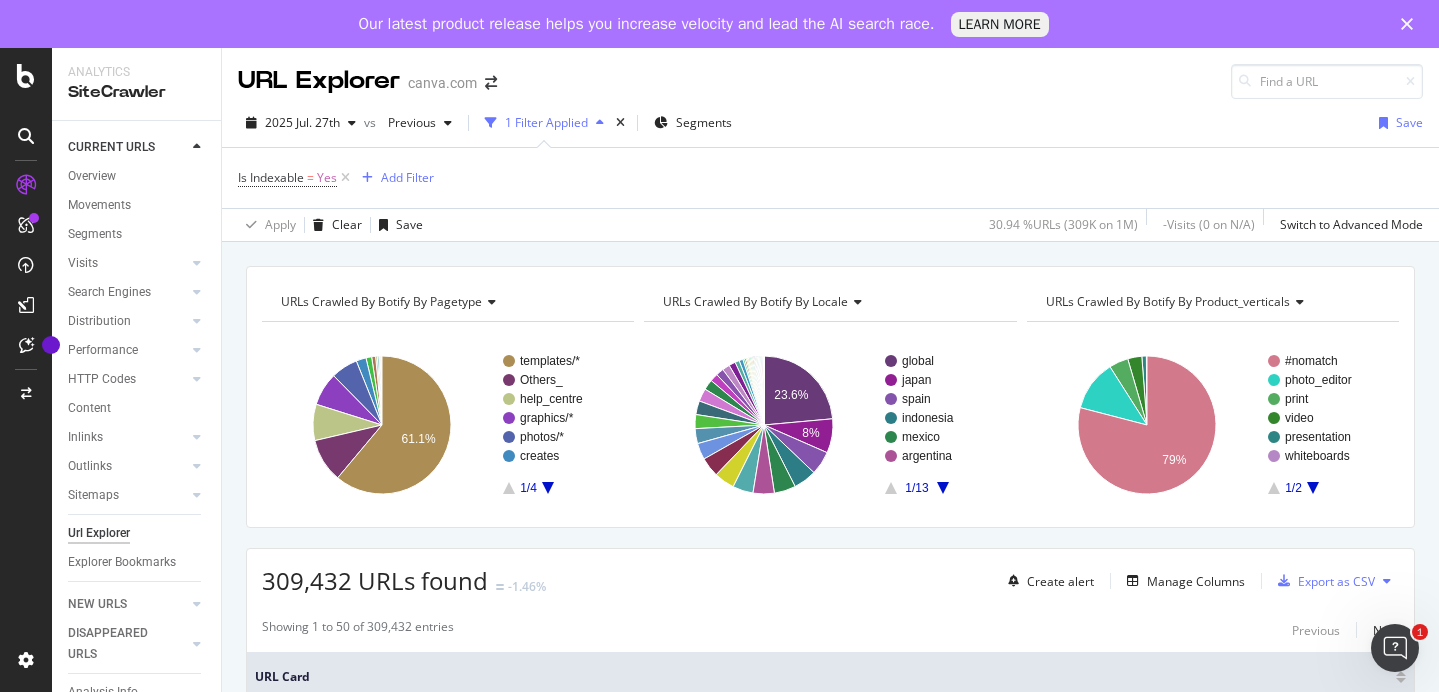 click on "Url Explorer" at bounding box center [99, 533] 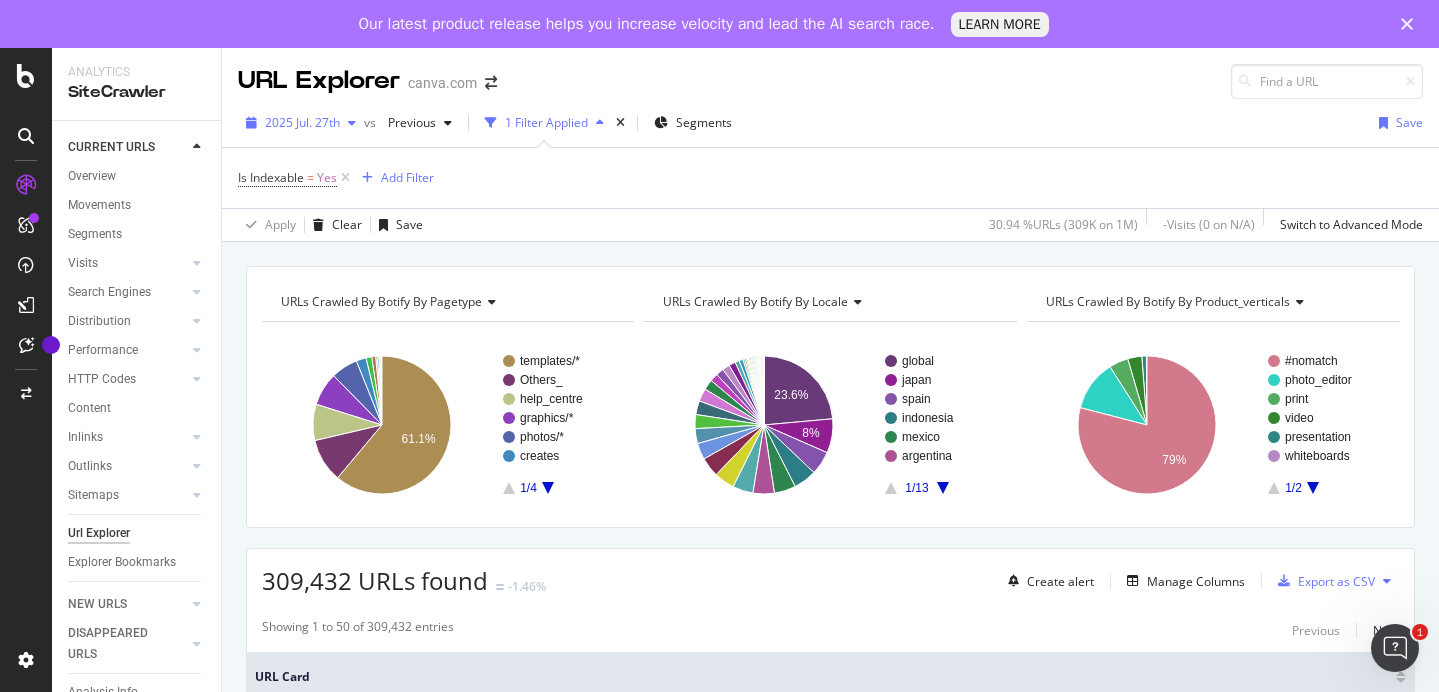 click at bounding box center (352, 123) 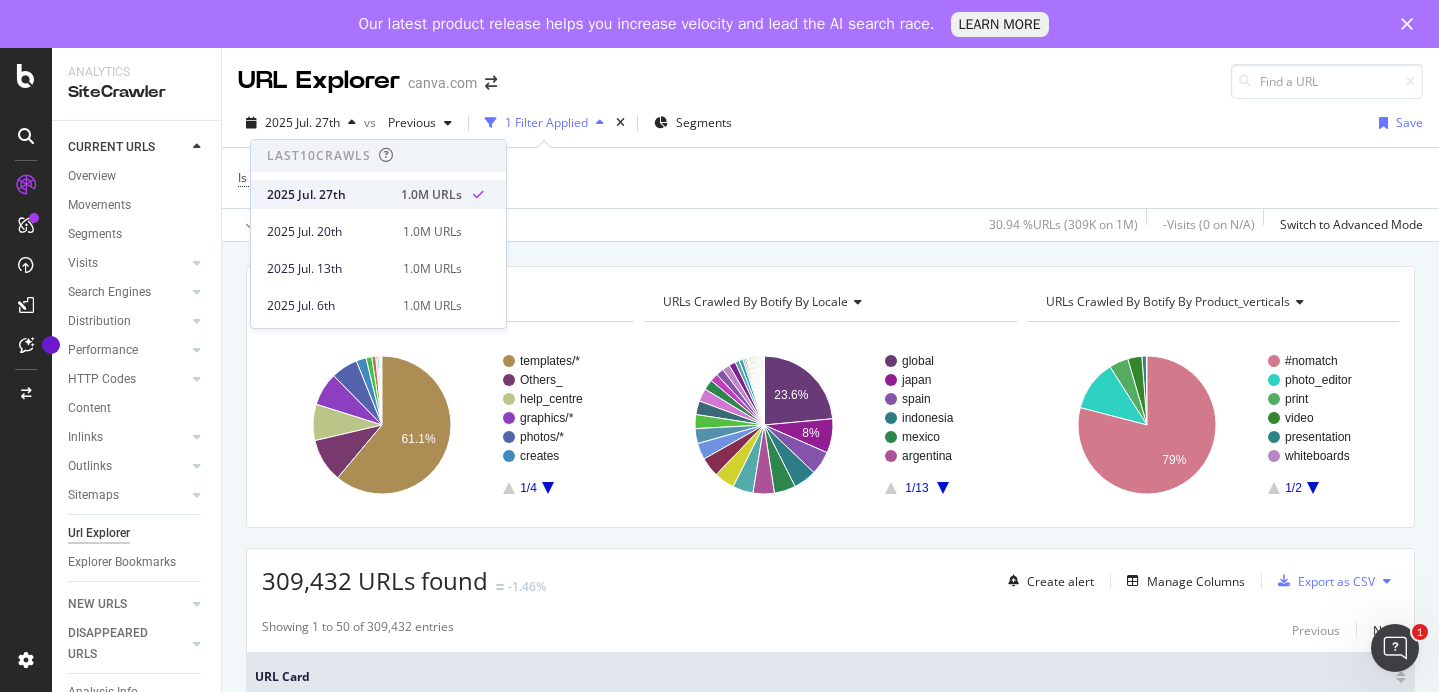 click on "2025 Jul. 27th" at bounding box center [328, 195] 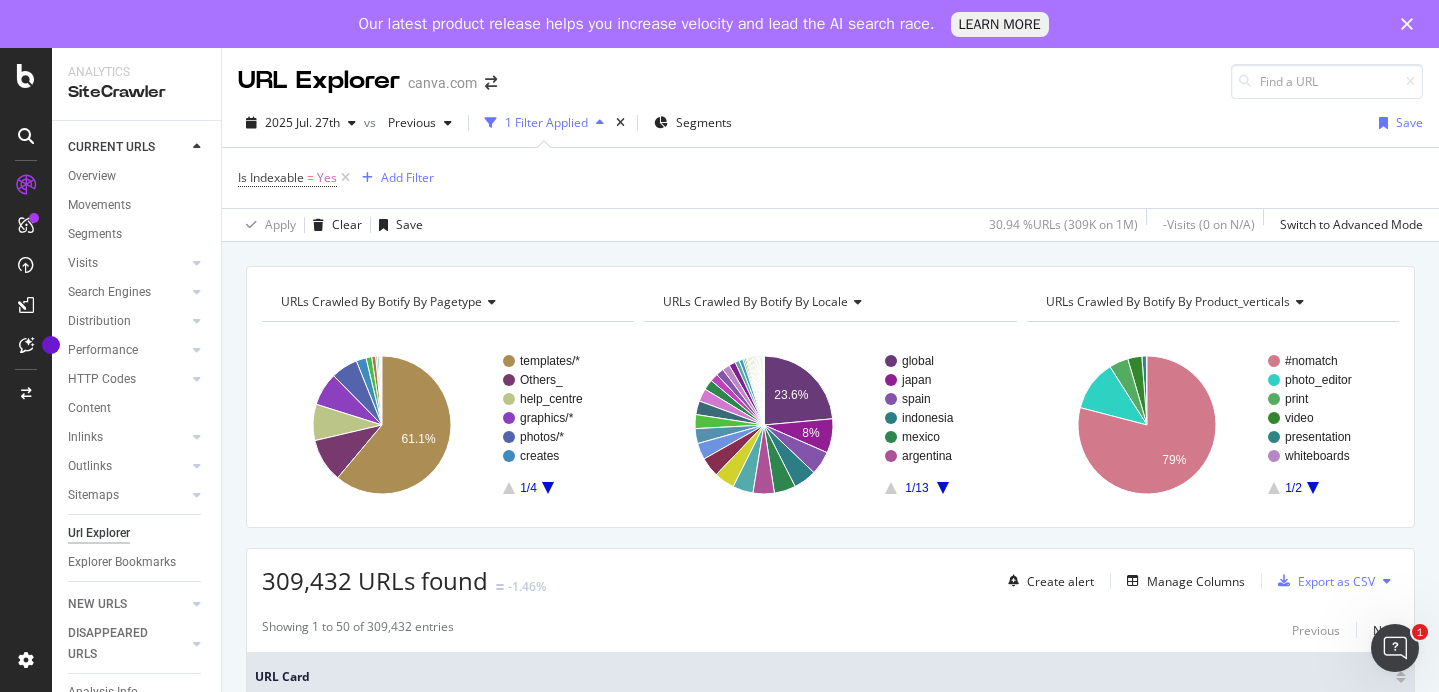 click on "1 Filter Applied" at bounding box center [546, 122] 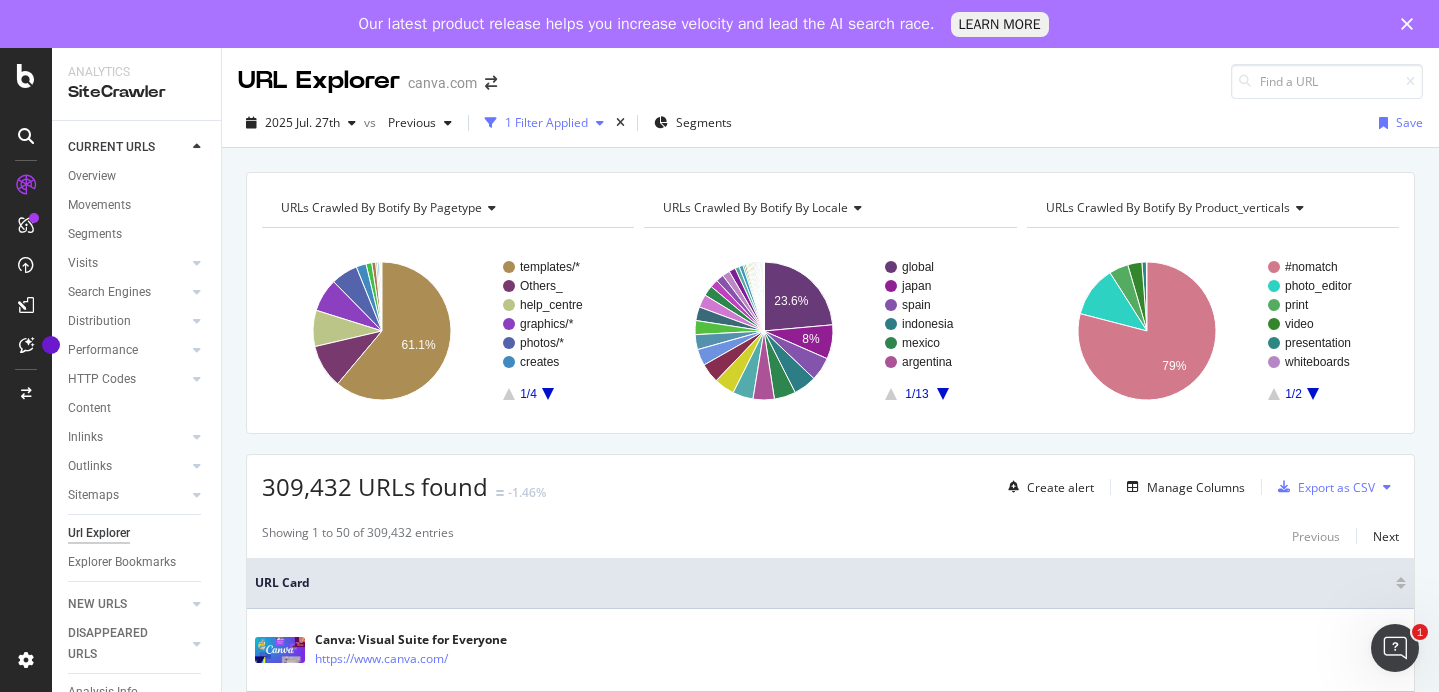 click on "1 Filter Applied" at bounding box center (546, 122) 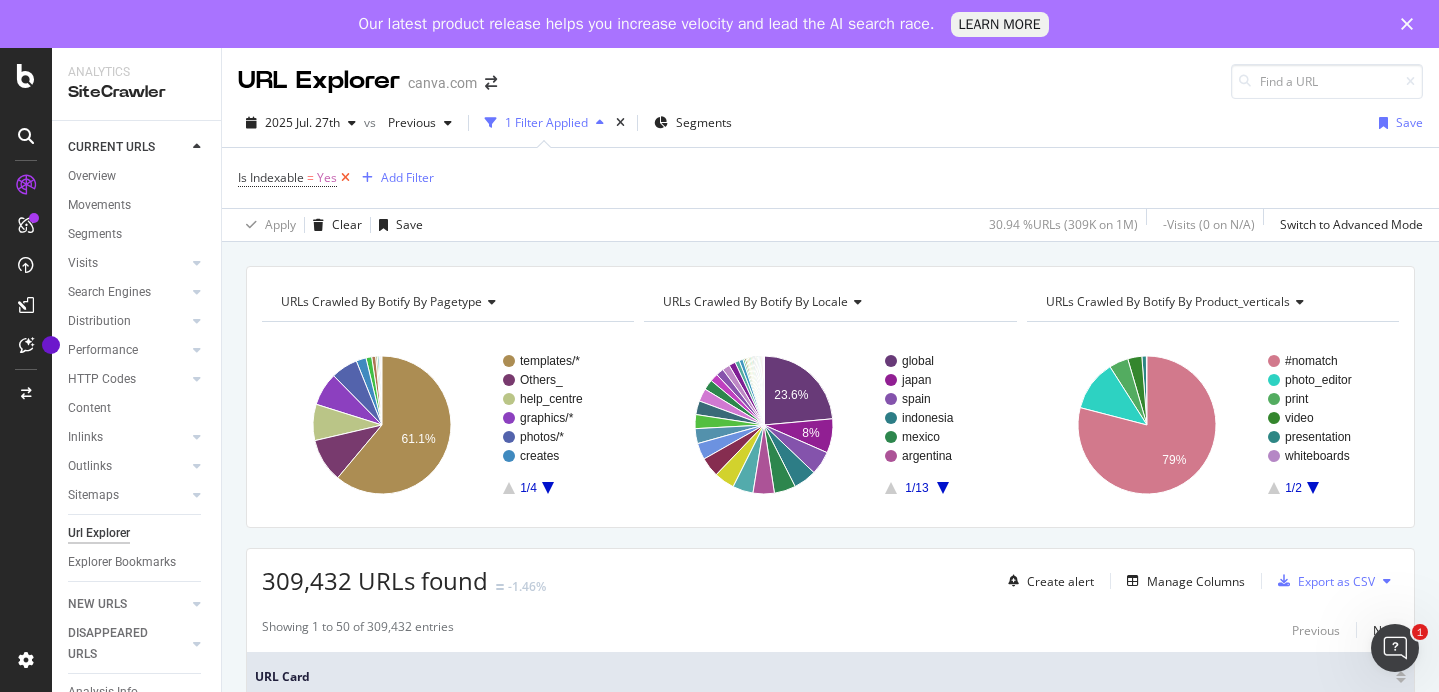 click at bounding box center (345, 178) 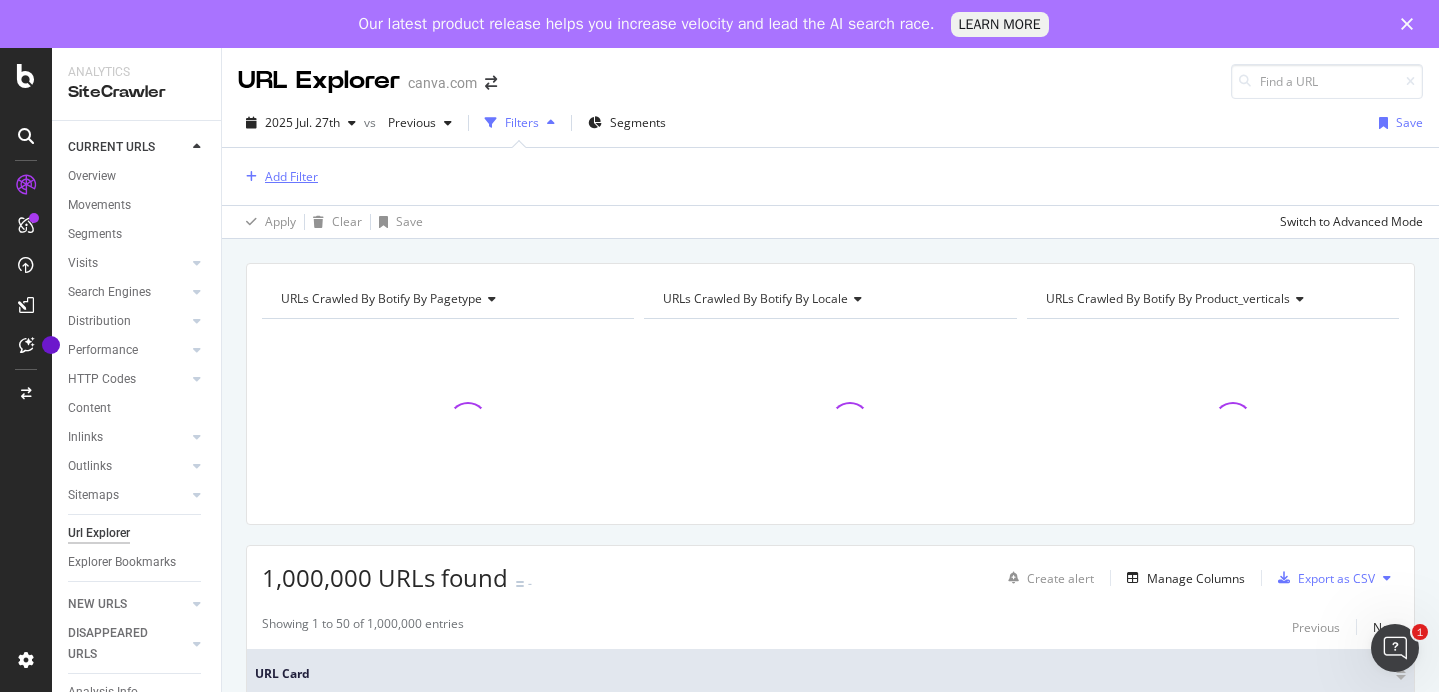 click on "Add Filter" at bounding box center (291, 176) 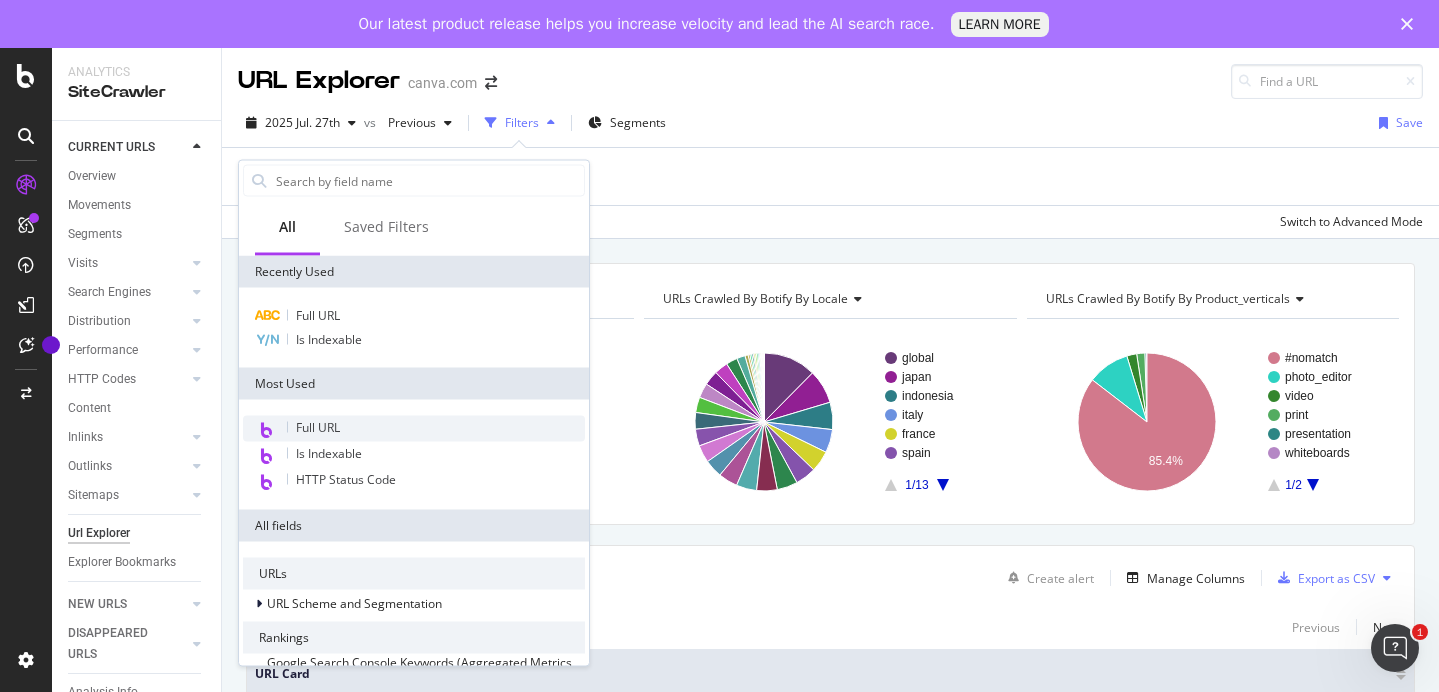 click on "Full URL" at bounding box center [414, 429] 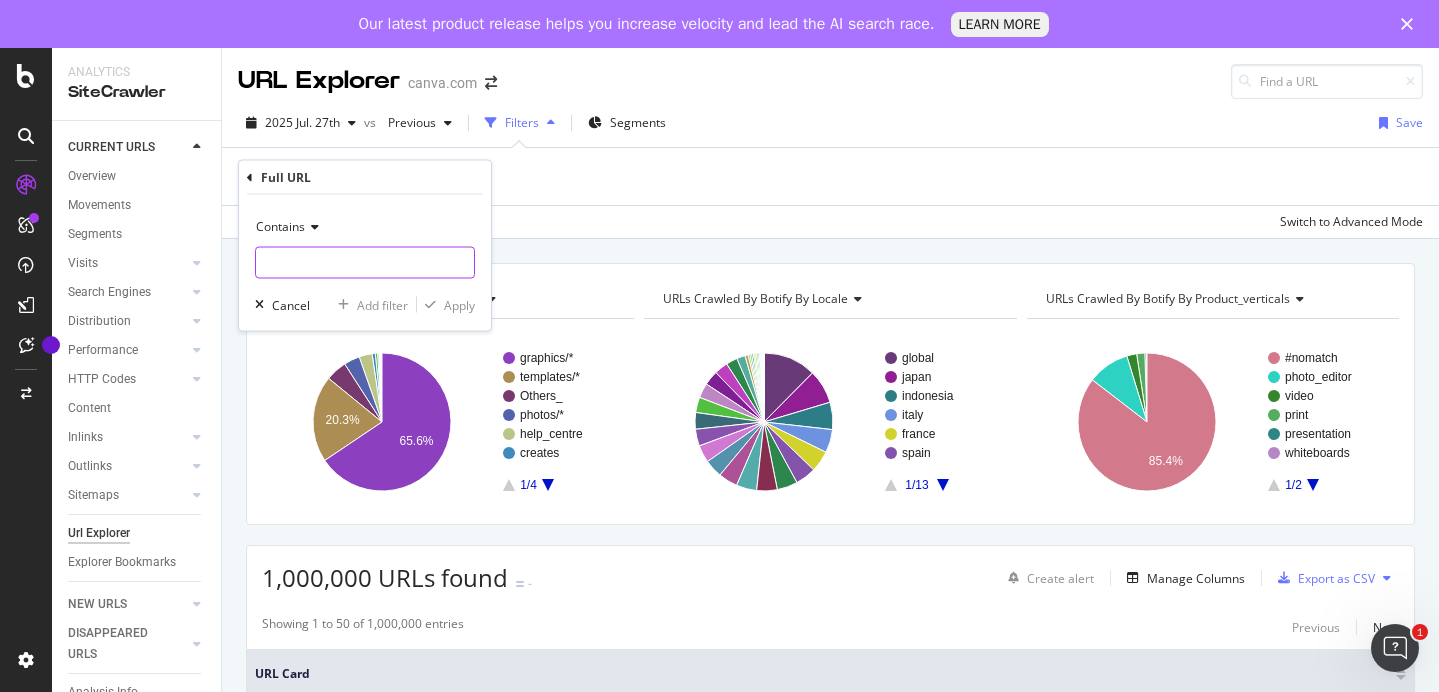 click at bounding box center [365, 263] 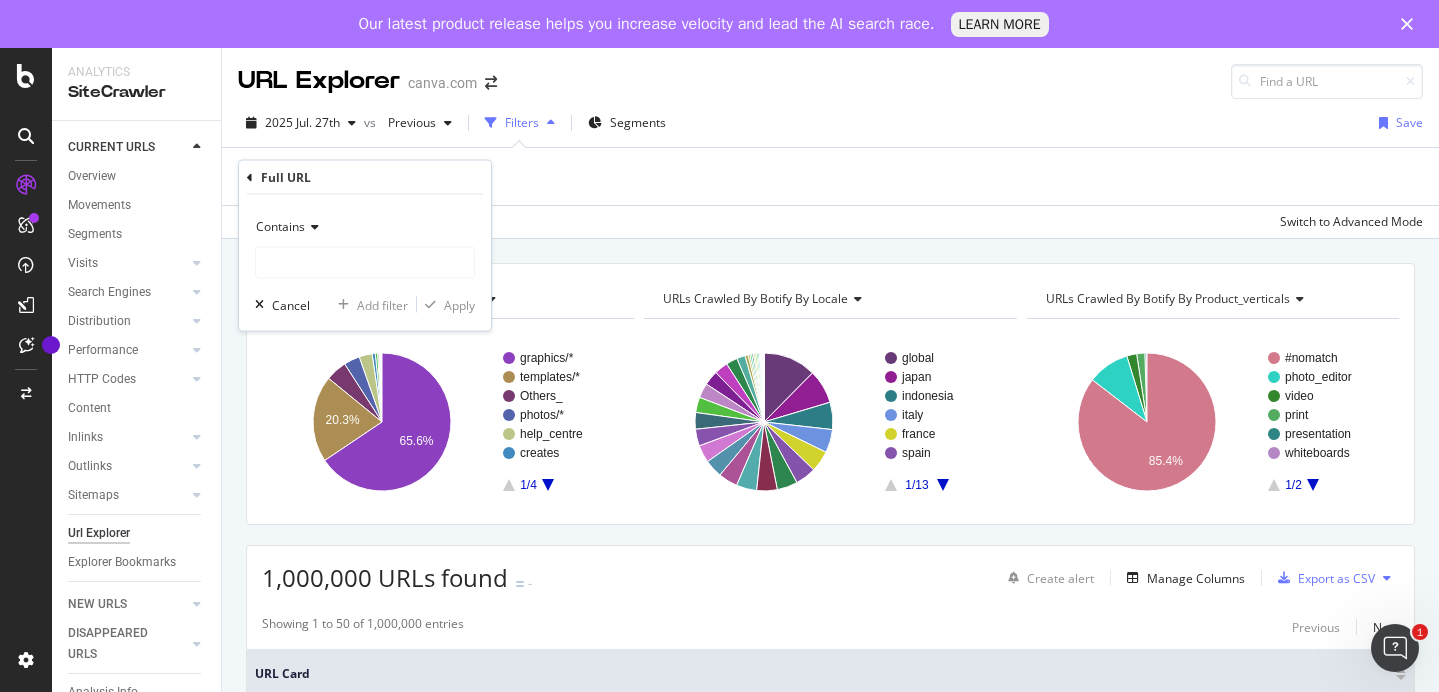 click on "Contains" at bounding box center [365, 227] 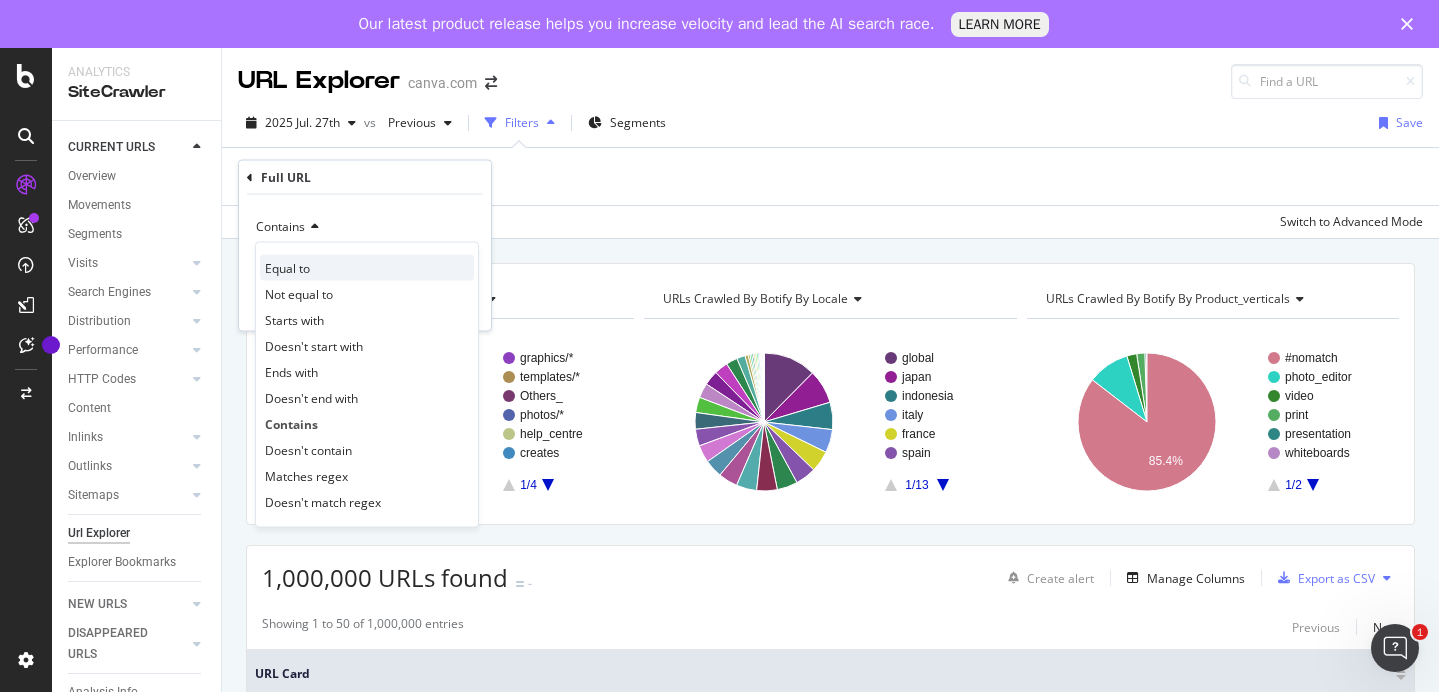 click on "Equal to" at bounding box center (287, 267) 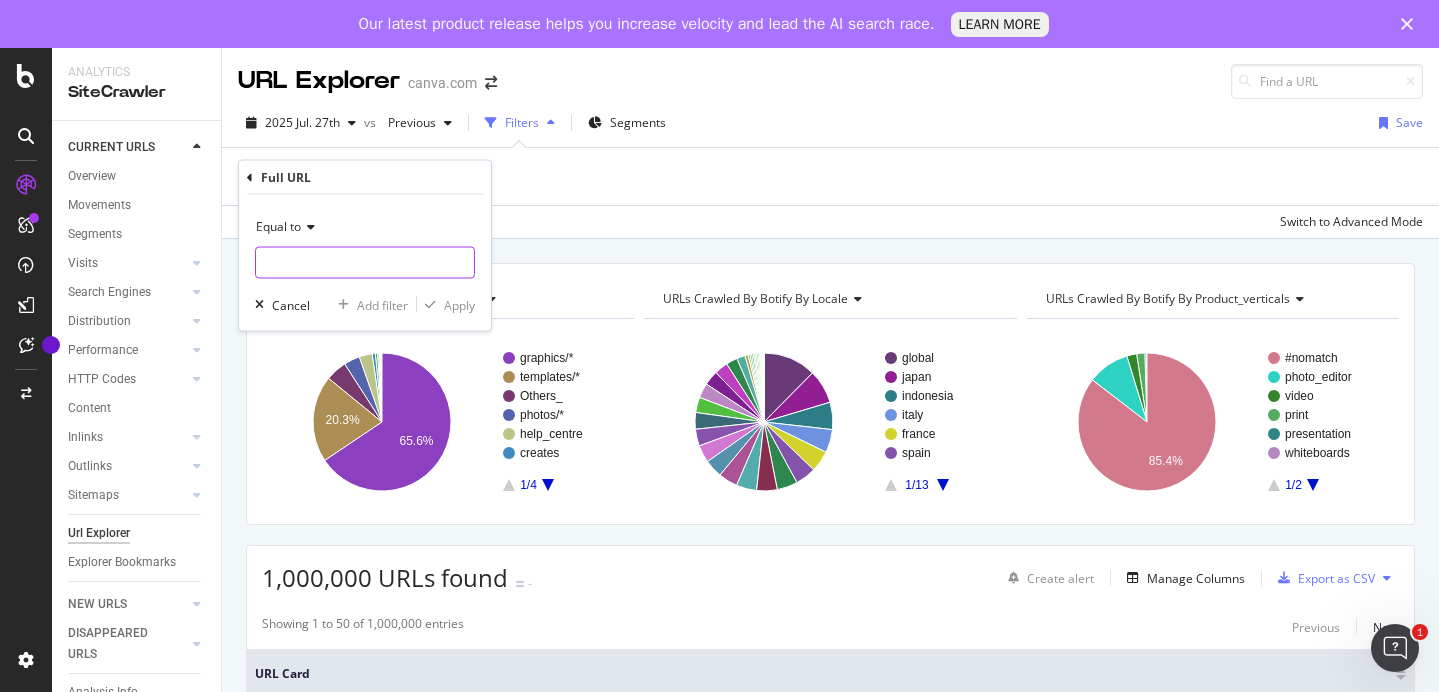 click at bounding box center [365, 263] 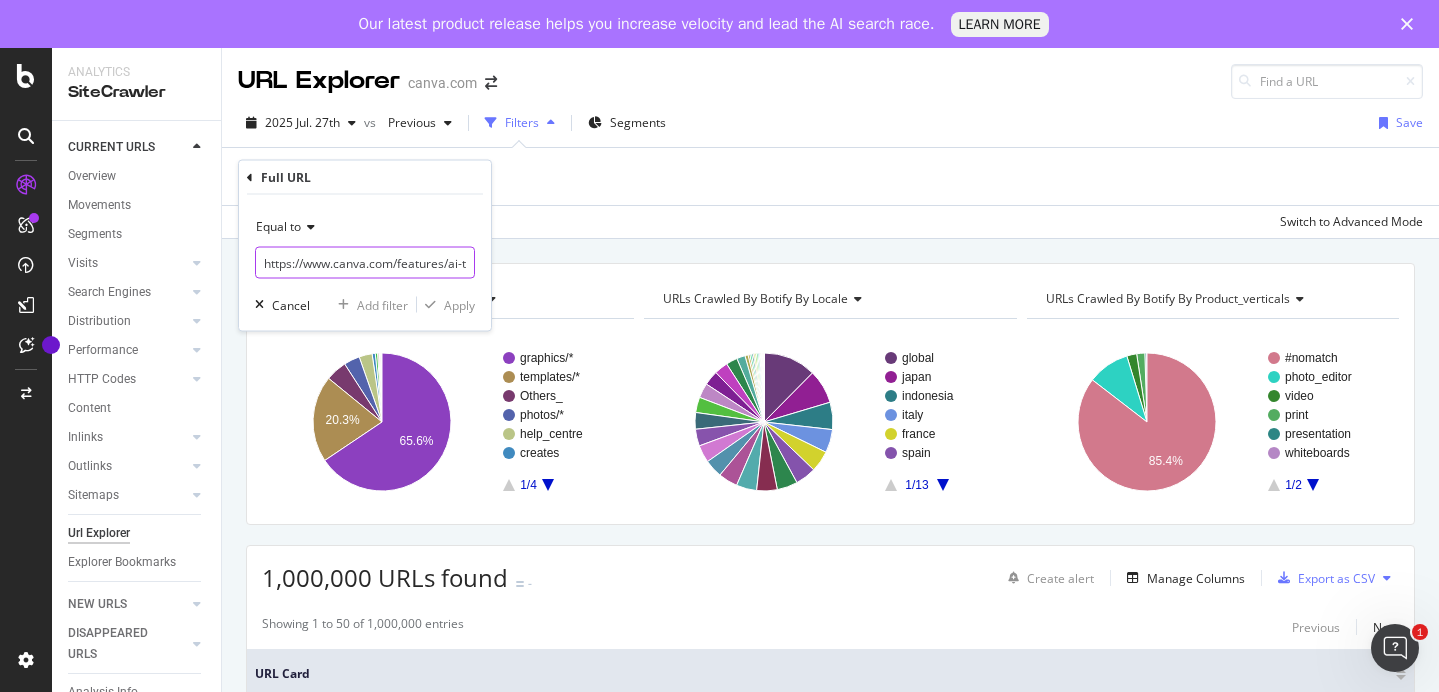 scroll, scrollTop: 0, scrollLeft: 325, axis: horizontal 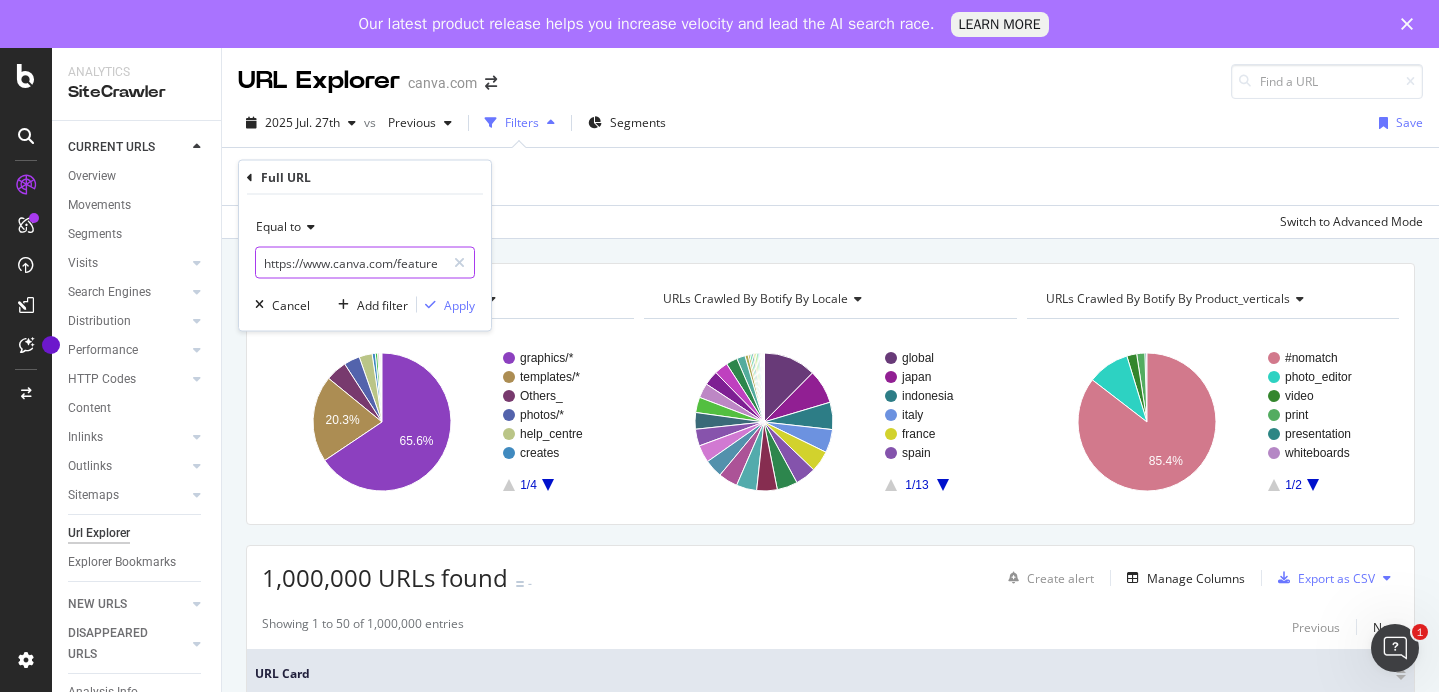 drag, startPoint x: 388, startPoint y: 267, endPoint x: 214, endPoint y: 261, distance: 174.10342 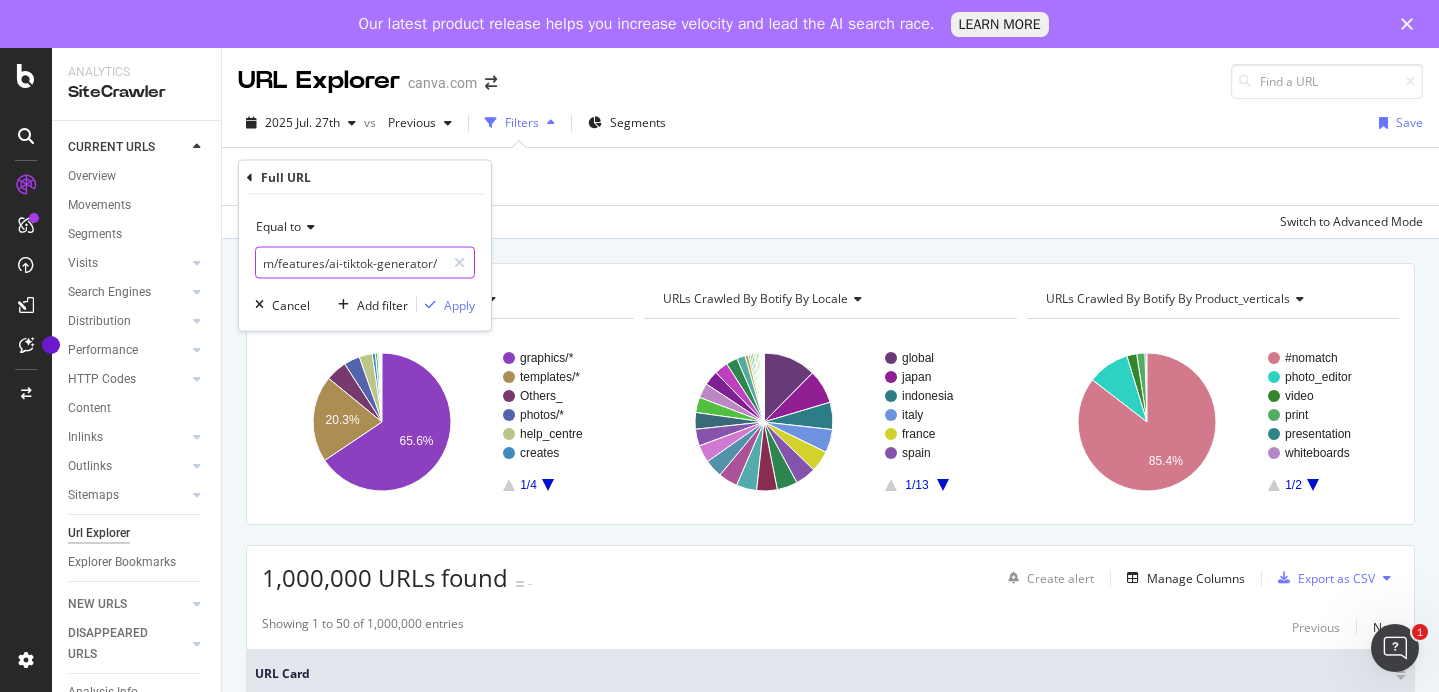 drag, startPoint x: 389, startPoint y: 262, endPoint x: 434, endPoint y: 275, distance: 46.840153 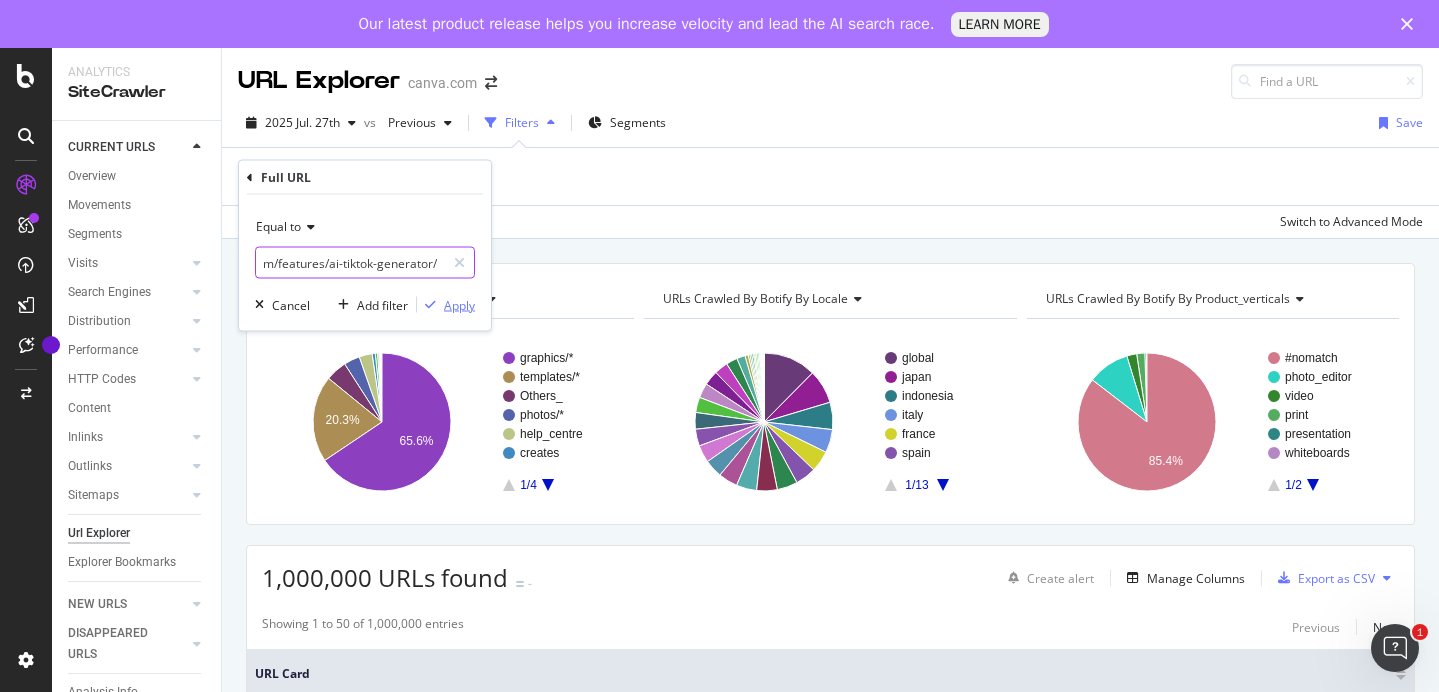 drag, startPoint x: 363, startPoint y: 263, endPoint x: 457, endPoint y: 295, distance: 99.29753 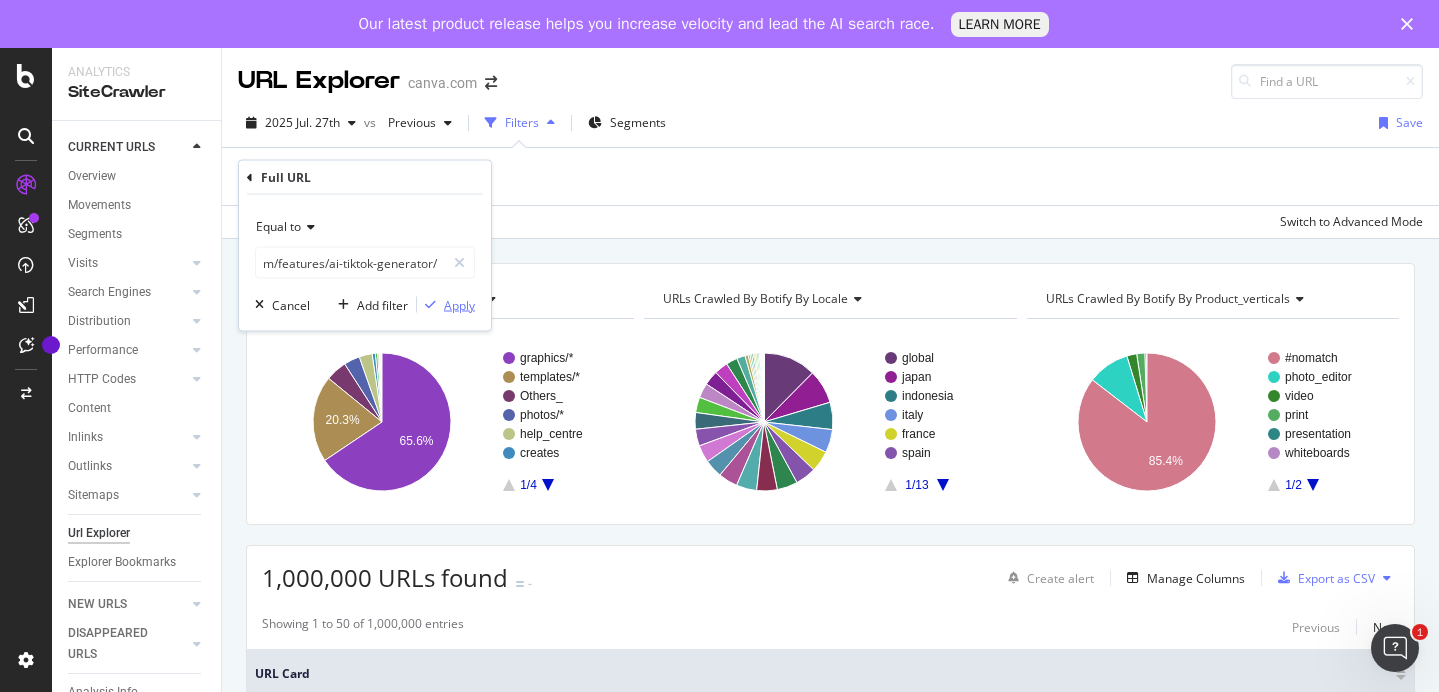 click on "Apply" at bounding box center [459, 304] 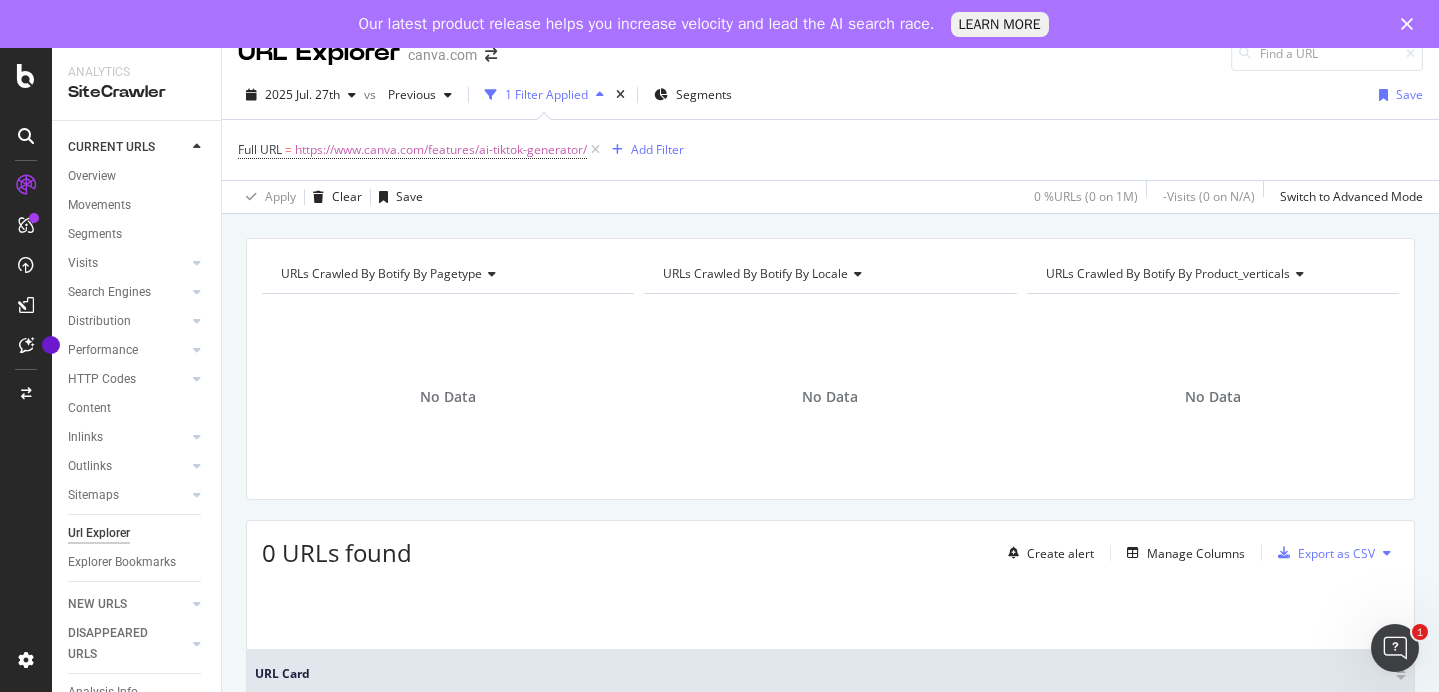 scroll, scrollTop: 0, scrollLeft: 0, axis: both 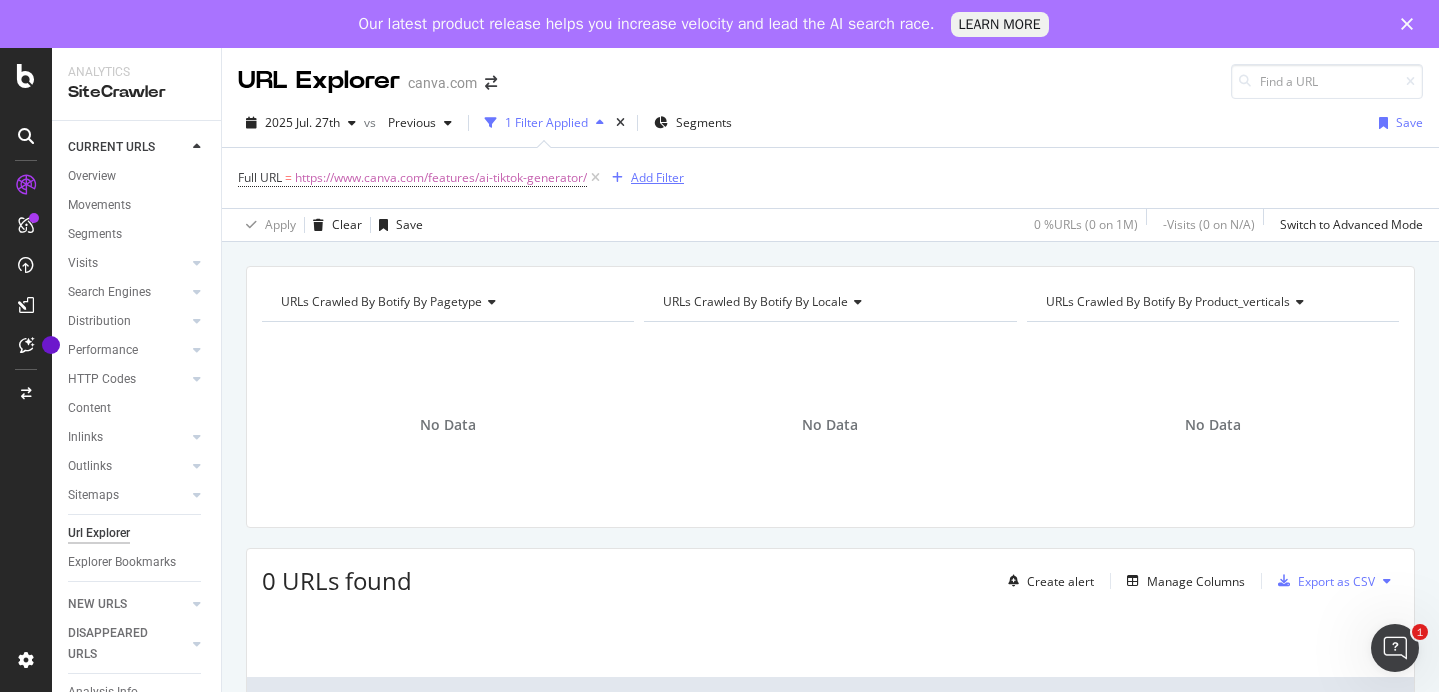 click at bounding box center [617, 178] 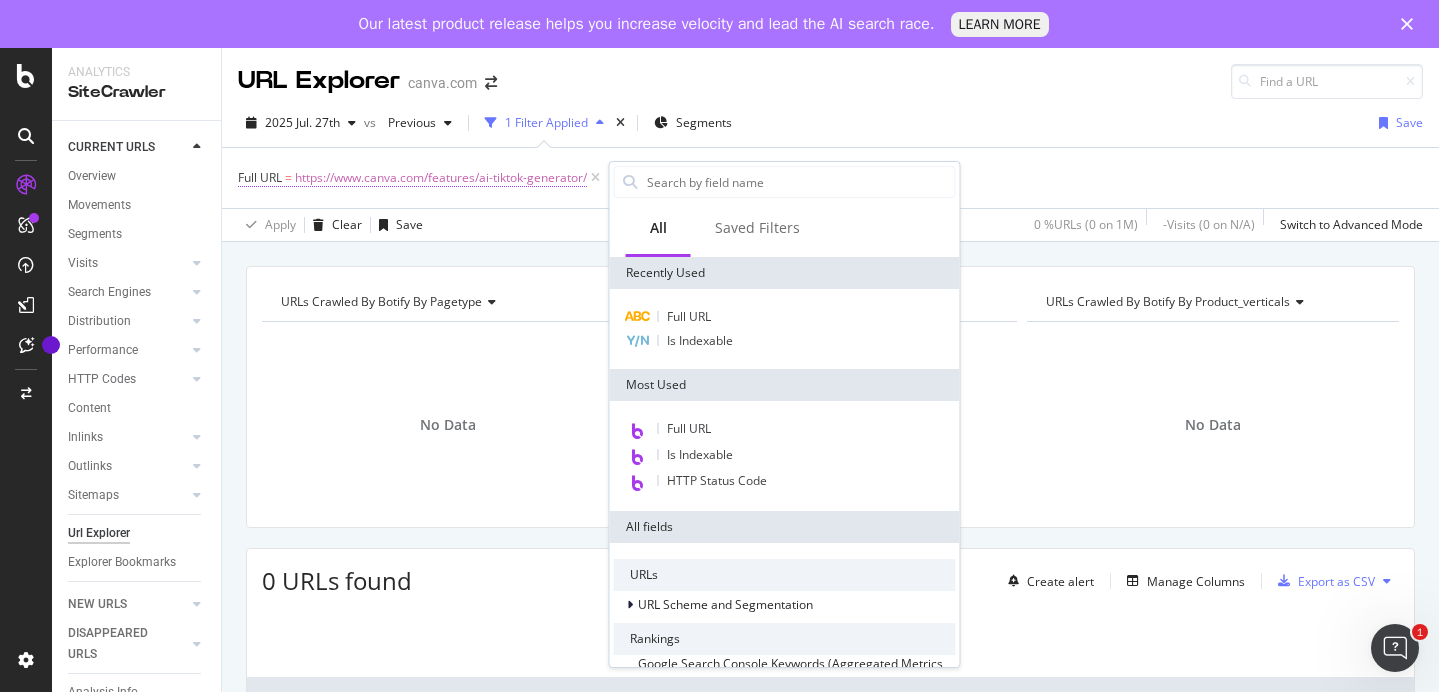 click on "https://www.canva.com/features/ai-tiktok-generator/" at bounding box center [441, 178] 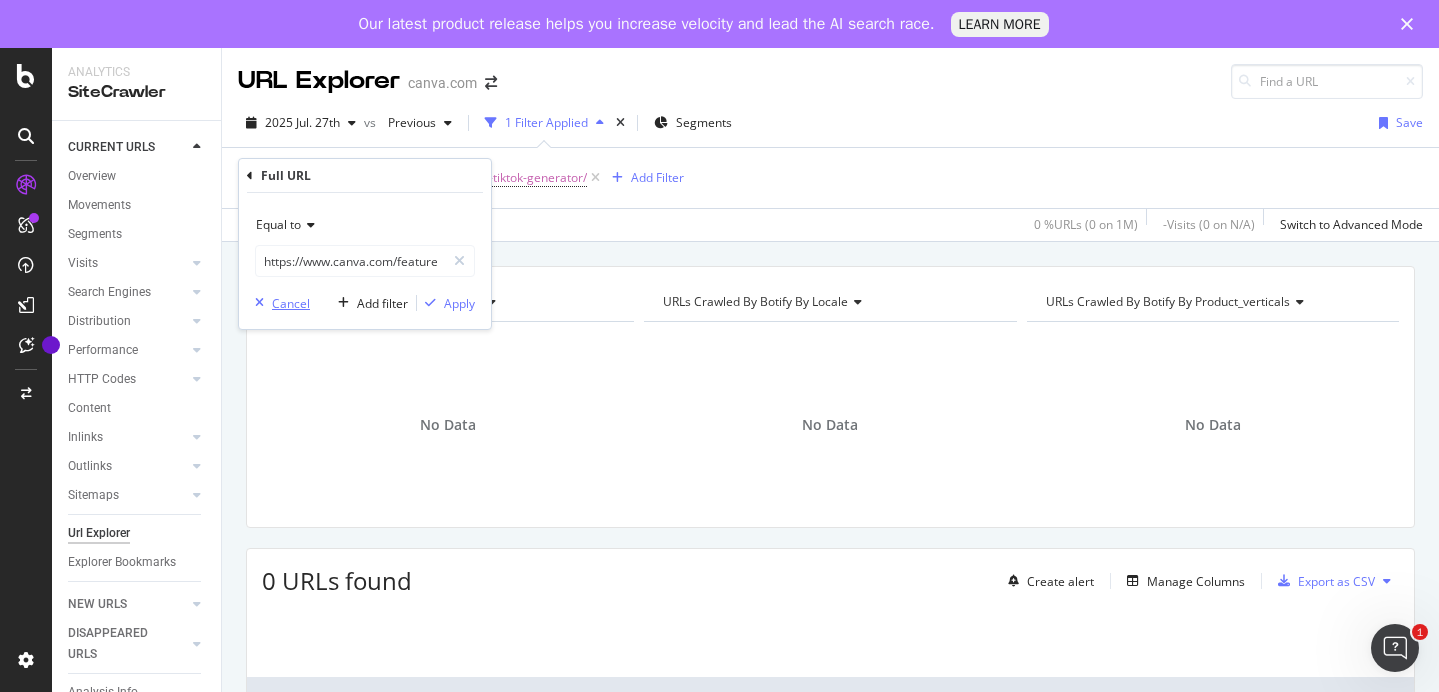 click on "Cancel" at bounding box center (291, 303) 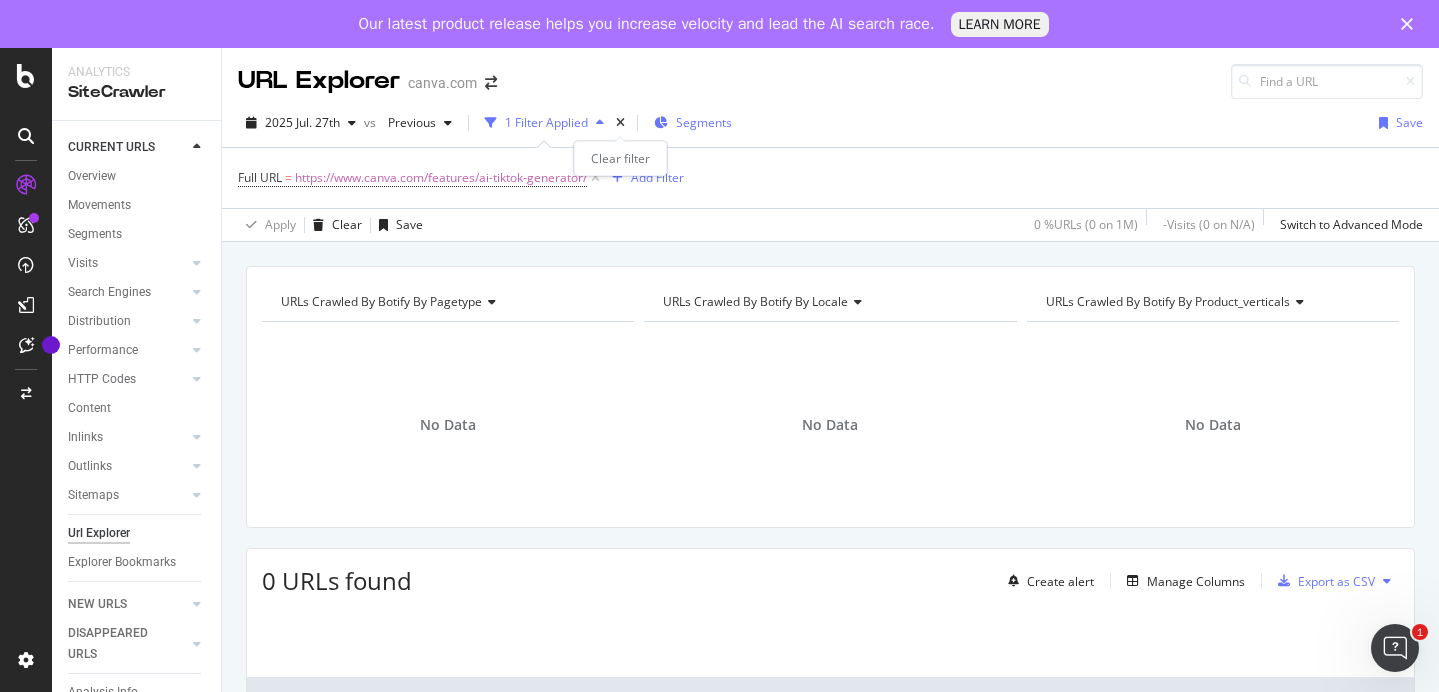 drag, startPoint x: 619, startPoint y: 116, endPoint x: 610, endPoint y: 124, distance: 12.0415945 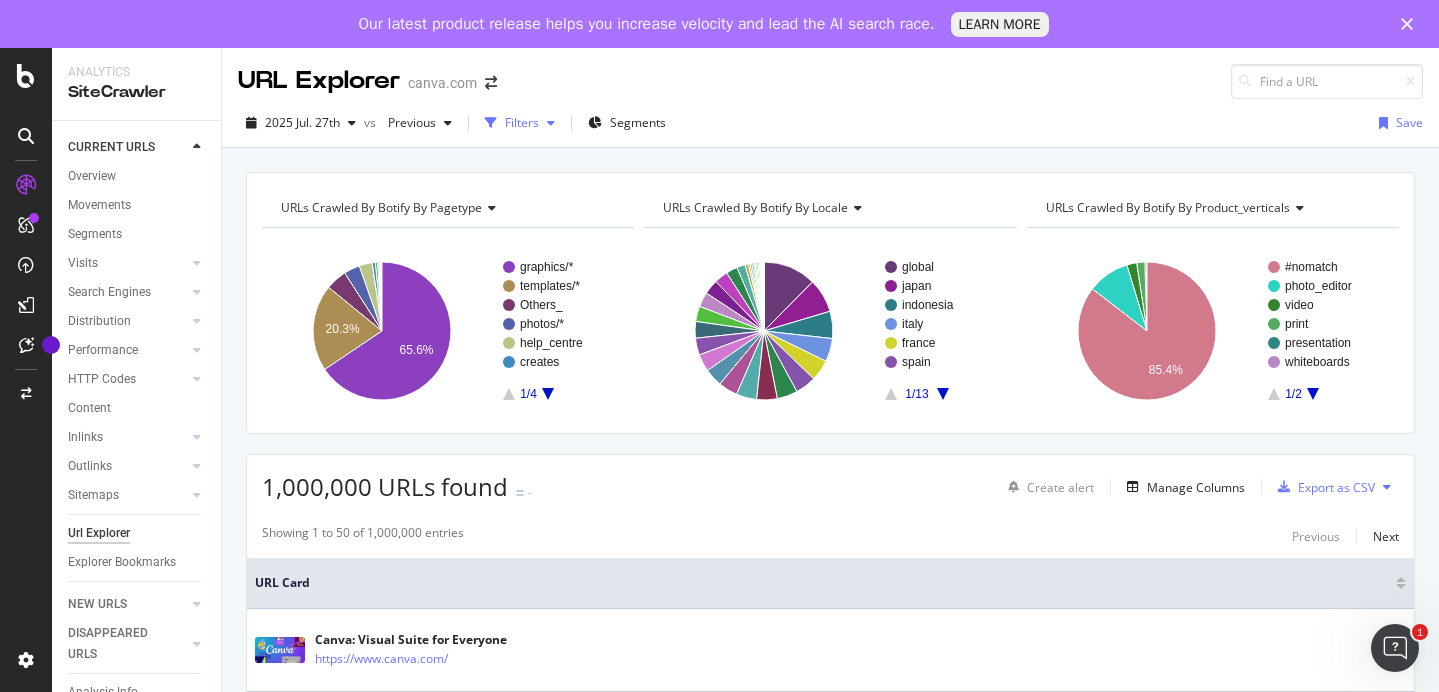 click on "Filters" at bounding box center (520, 123) 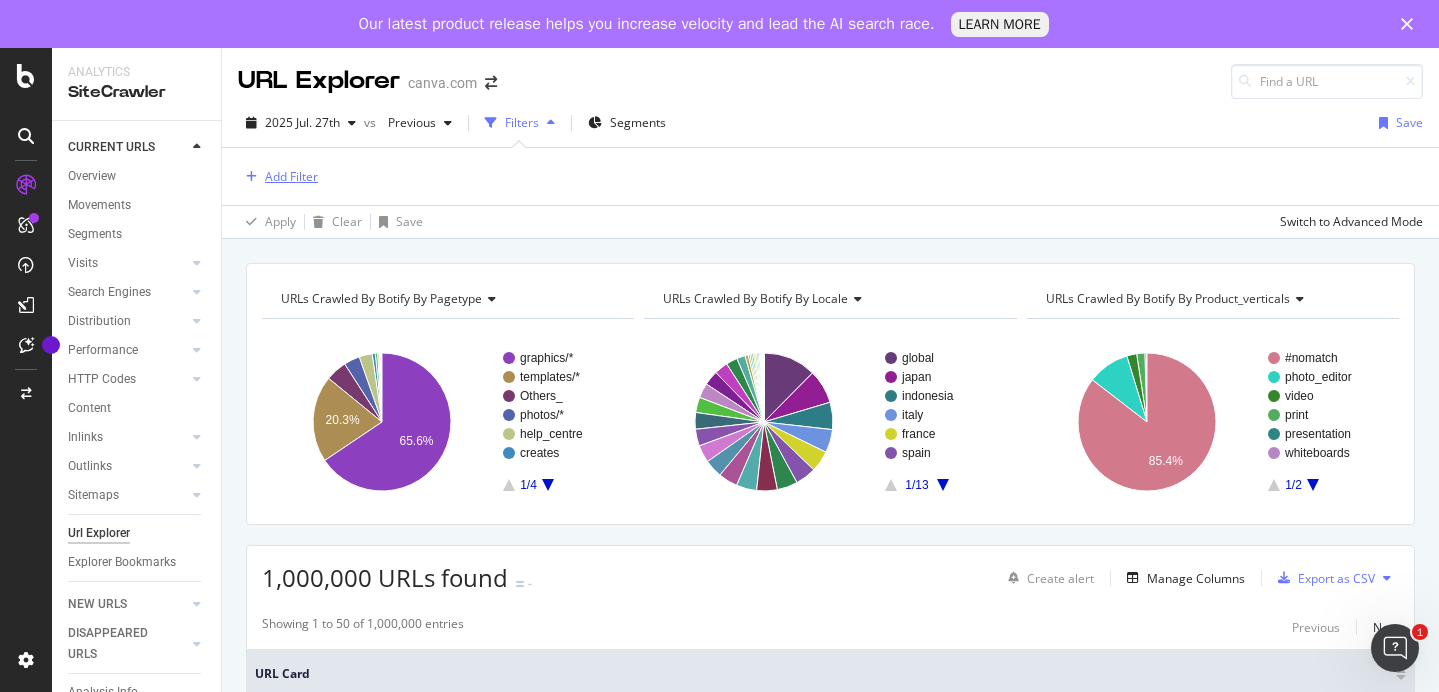 click on "Add Filter" at bounding box center [278, 177] 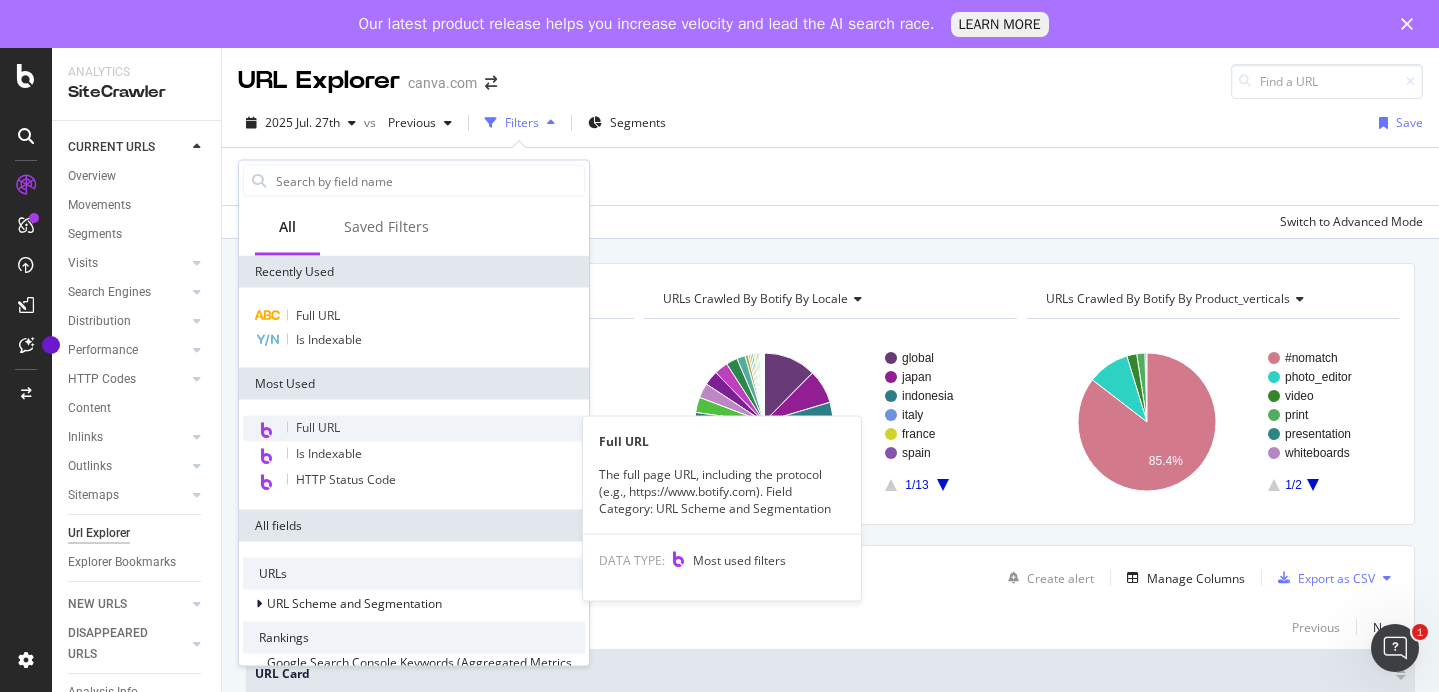 click on "Full URL" at bounding box center (414, 429) 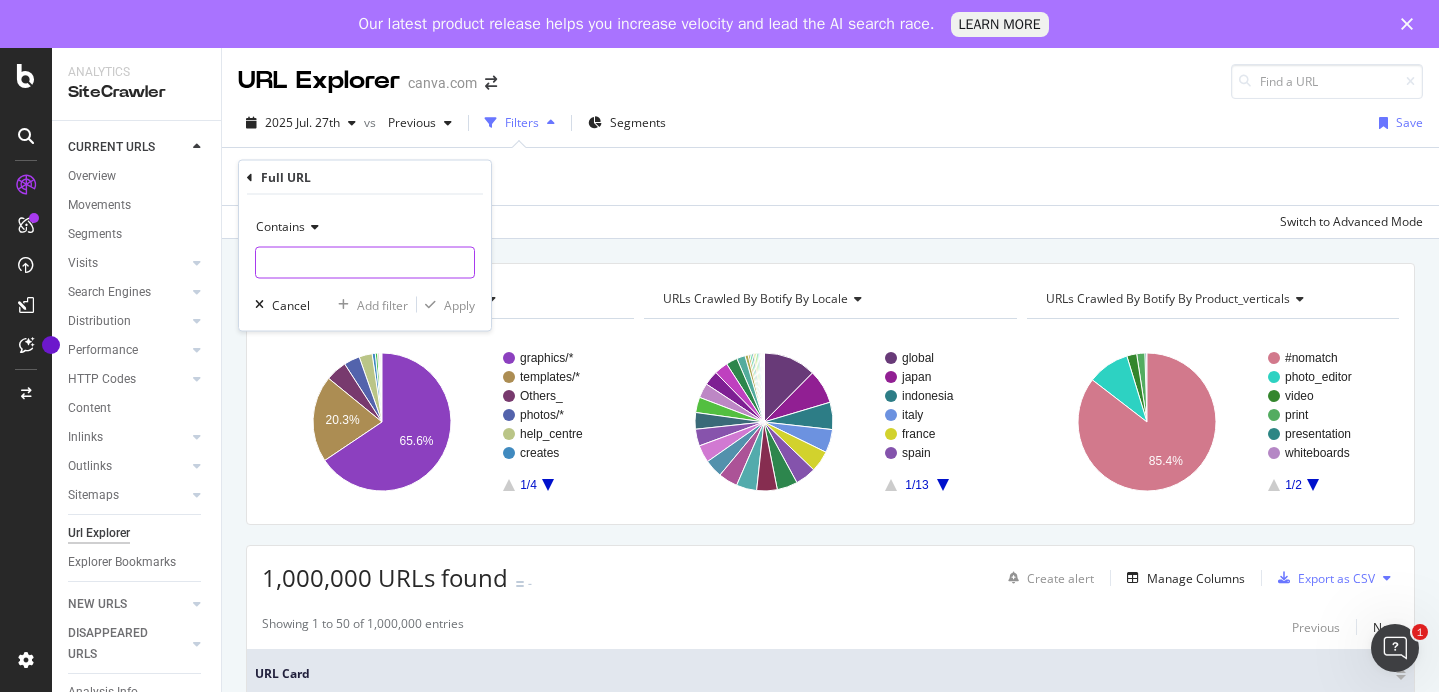 click at bounding box center [365, 263] 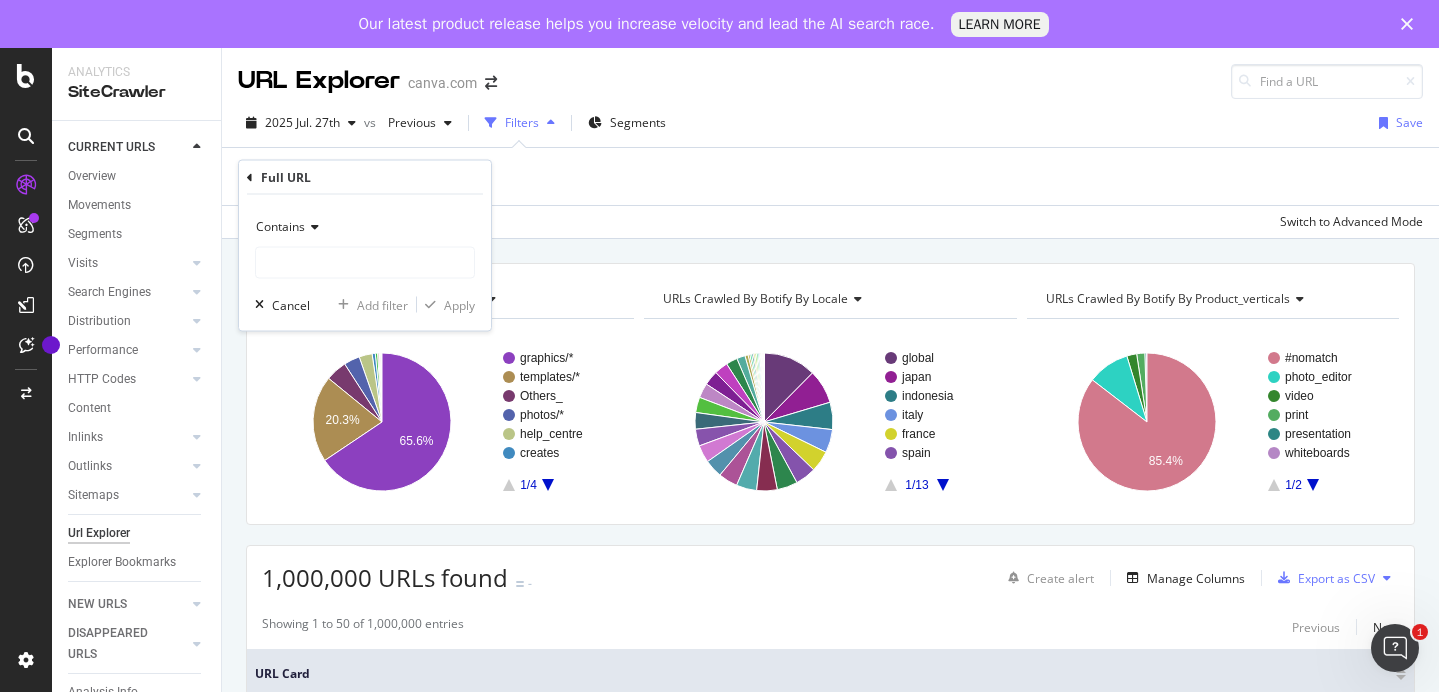 click at bounding box center [312, 227] 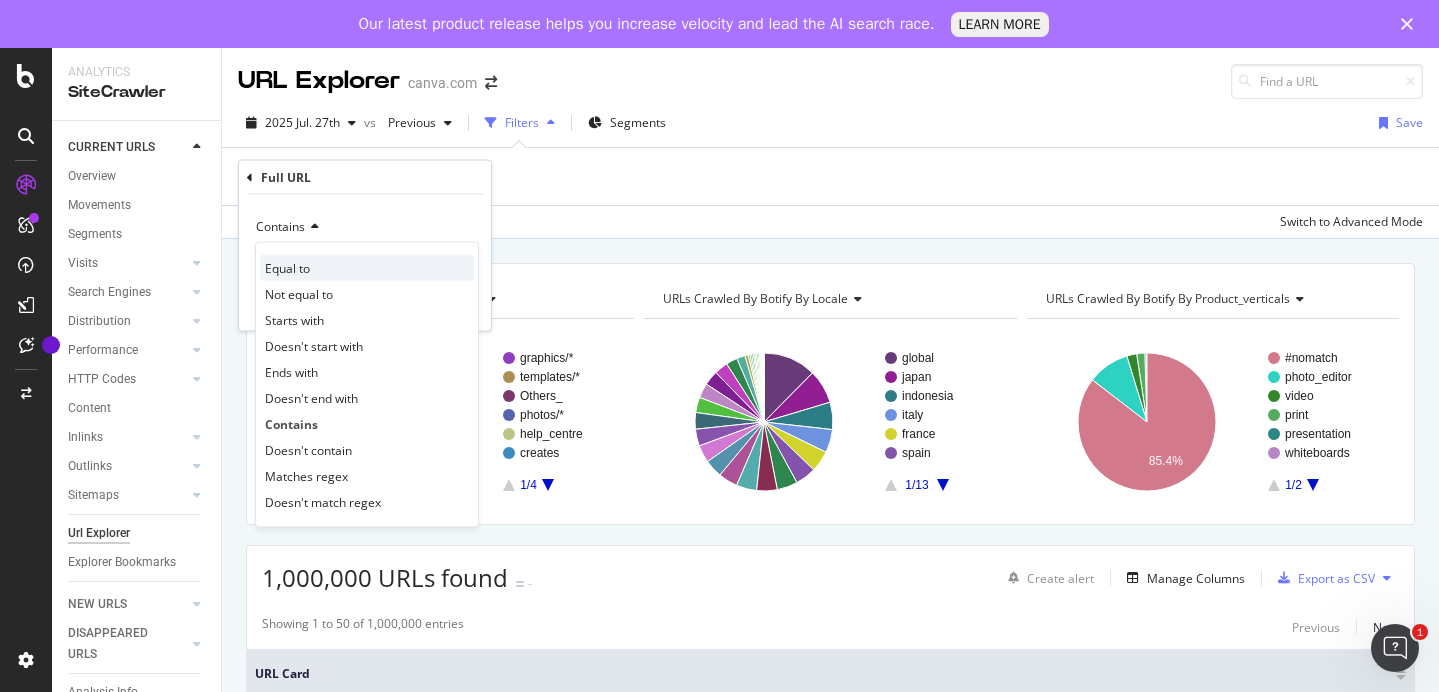 click on "Equal to" at bounding box center [367, 268] 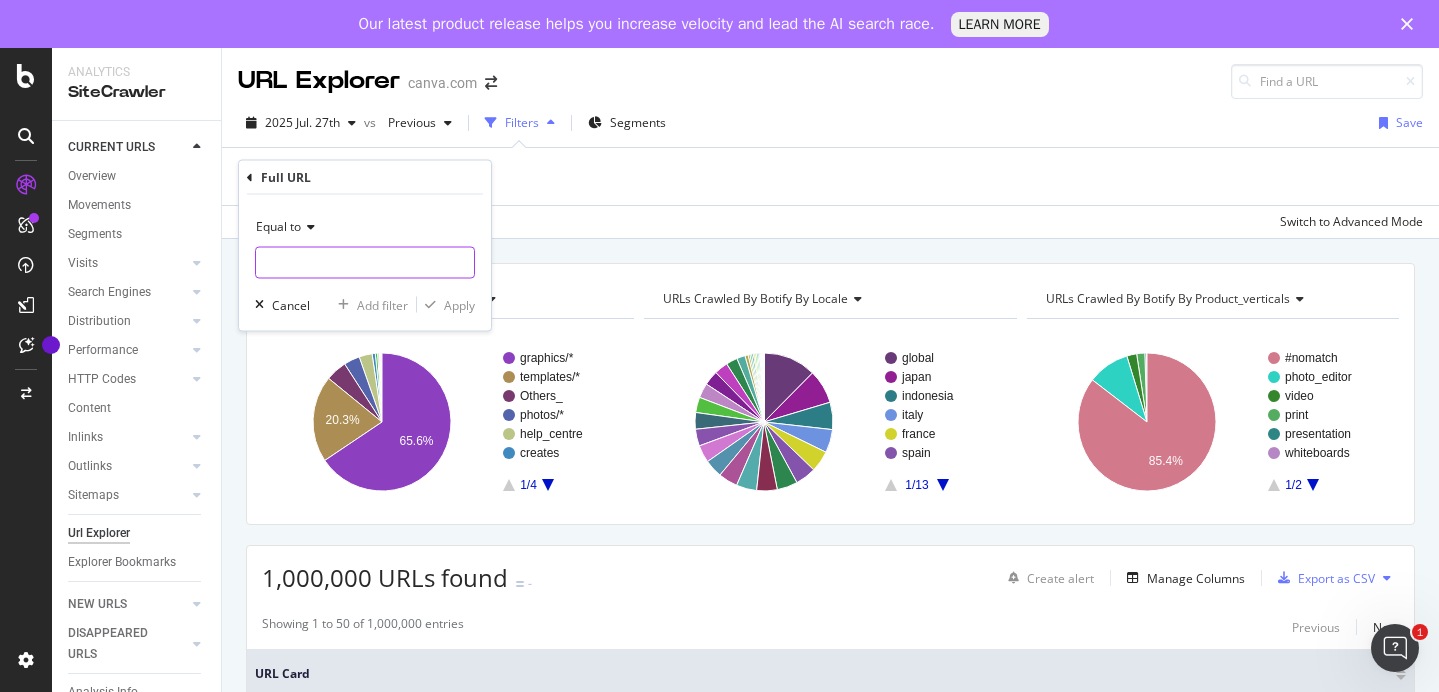 click at bounding box center [365, 263] 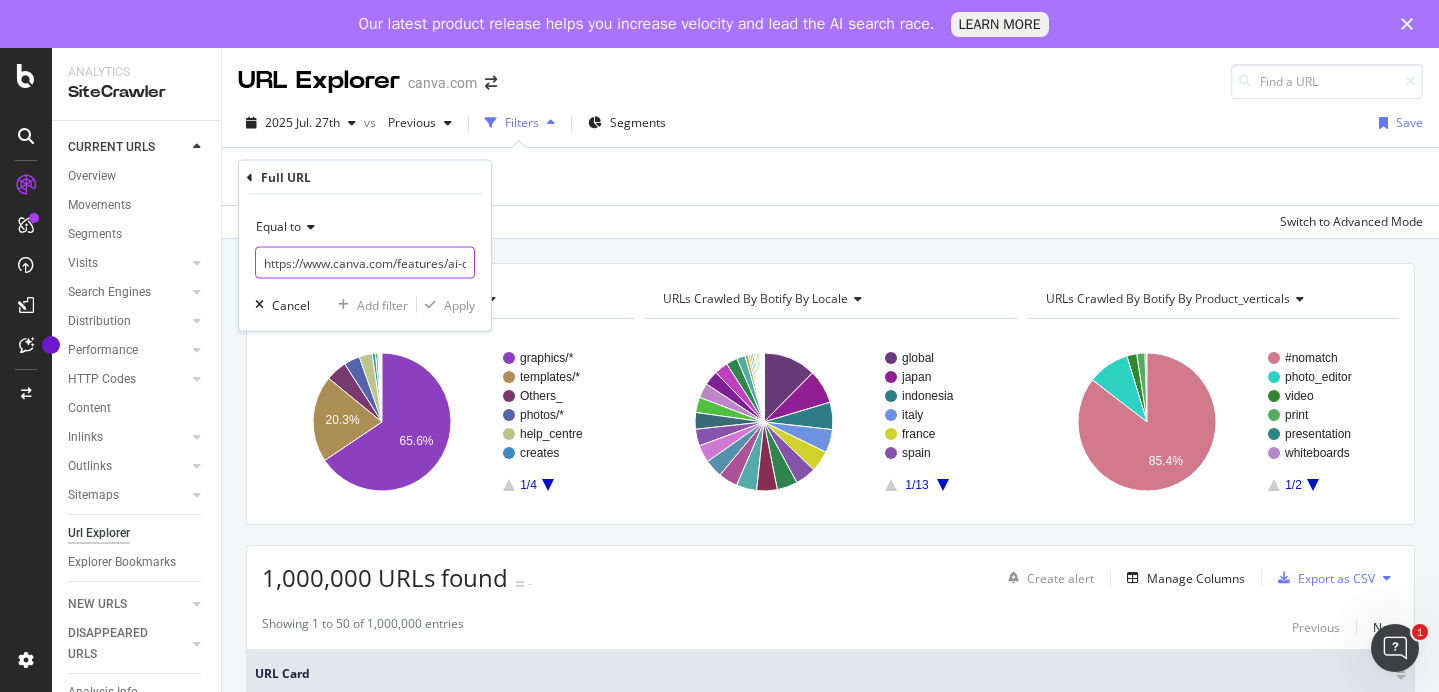 scroll, scrollTop: 0, scrollLeft: 325, axis: horizontal 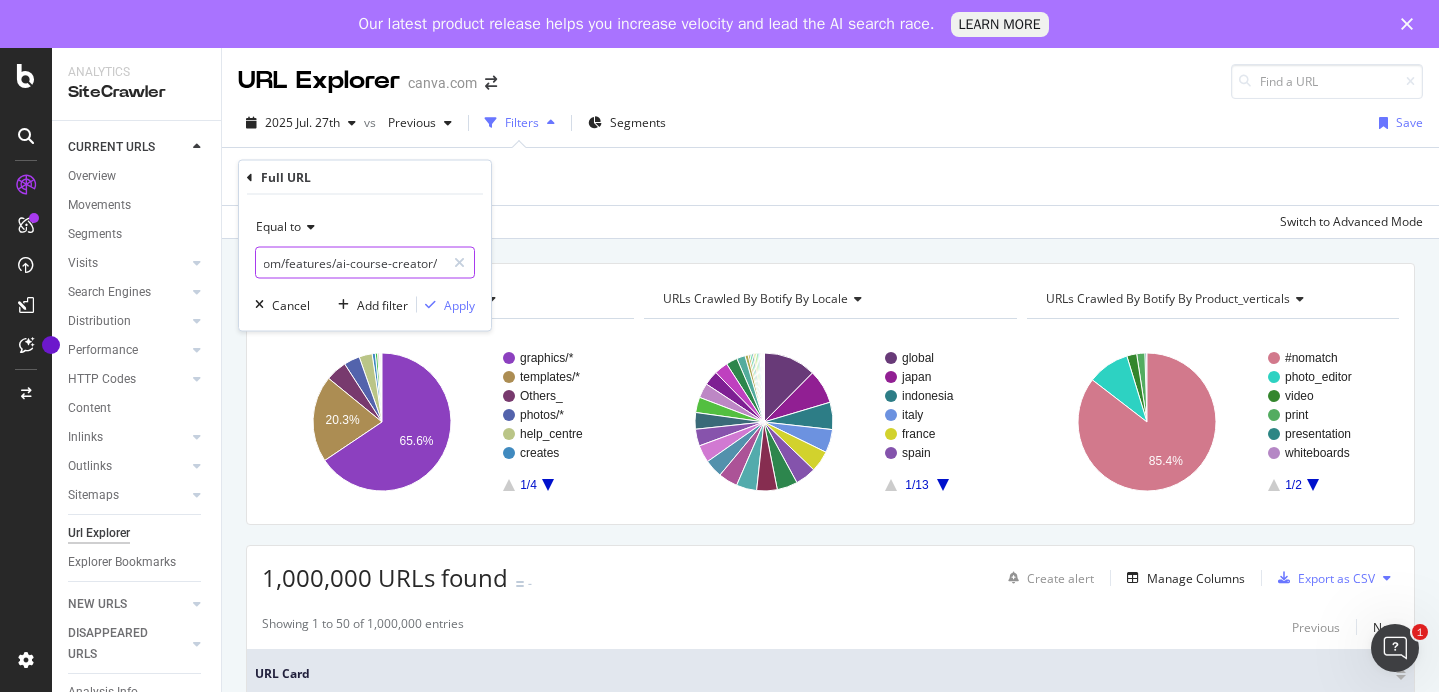 drag, startPoint x: 435, startPoint y: 262, endPoint x: 288, endPoint y: 268, distance: 147.12239 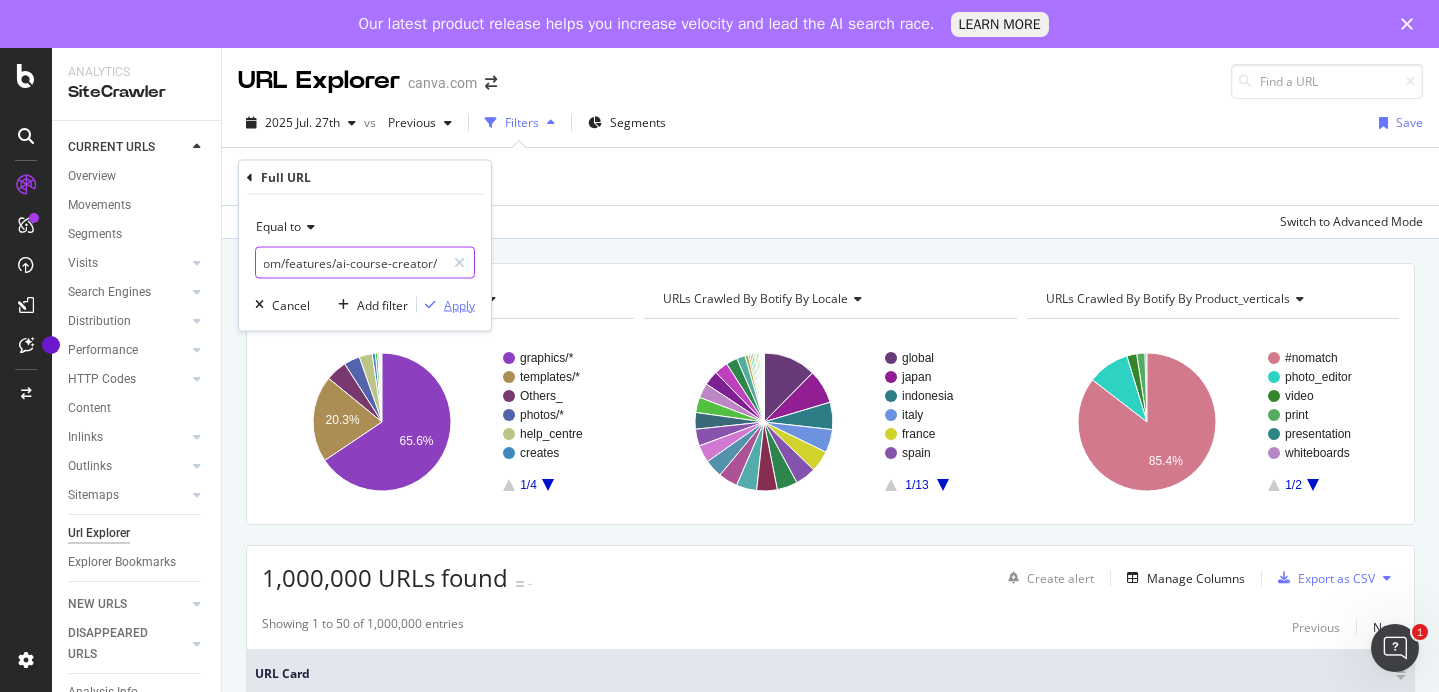 type on "https://www.canva.com/features/ai-course-creator/" 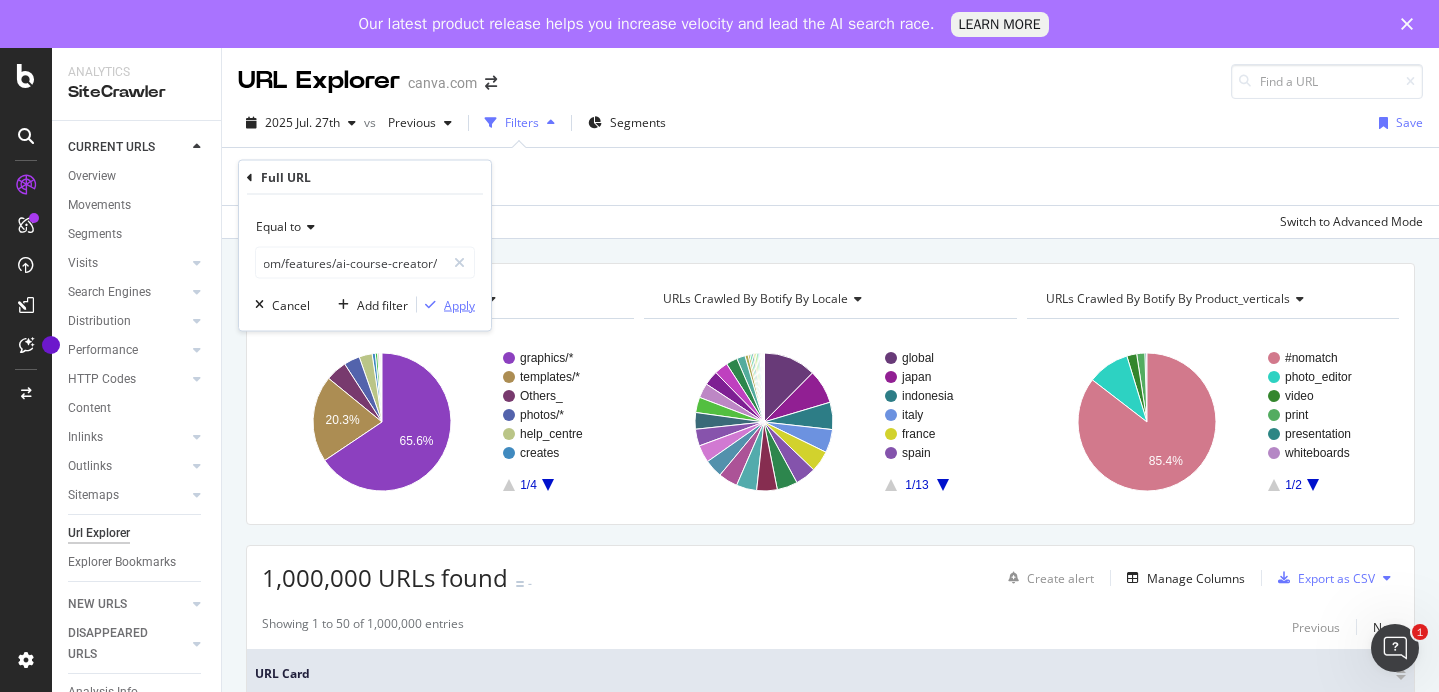 click on "Apply" at bounding box center (459, 304) 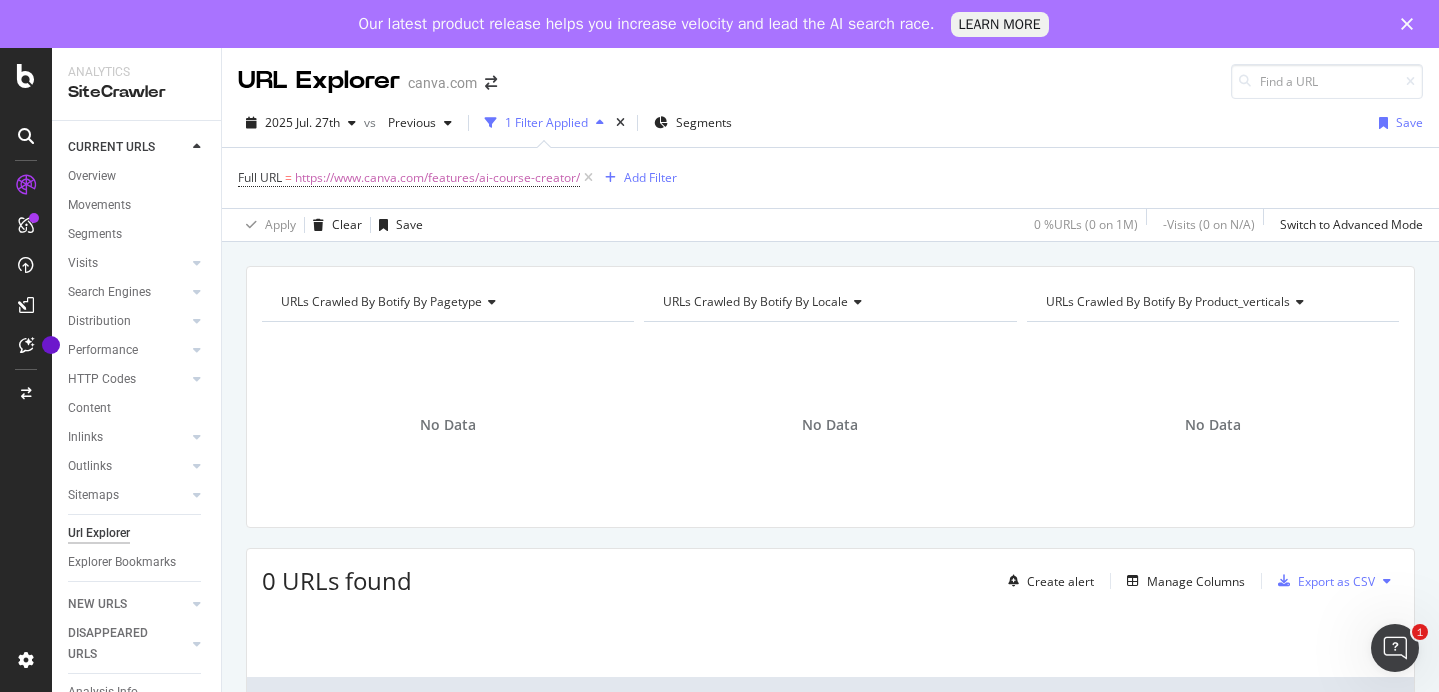 scroll, scrollTop: 0, scrollLeft: 0, axis: both 